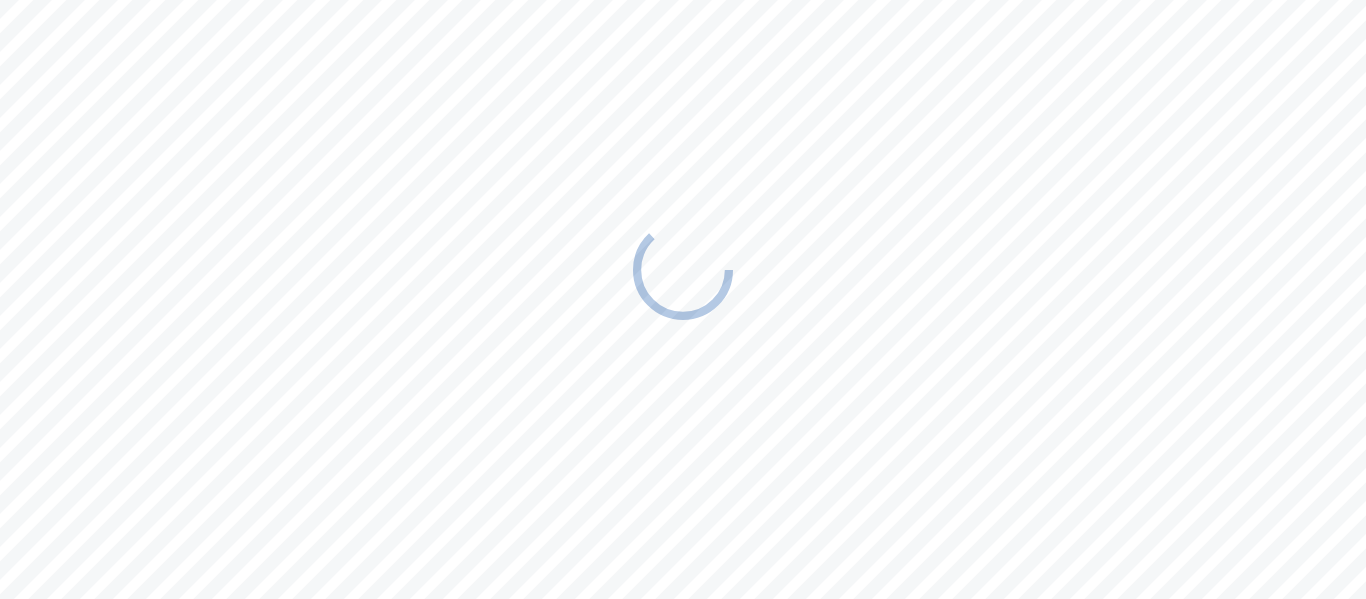 scroll, scrollTop: 0, scrollLeft: 0, axis: both 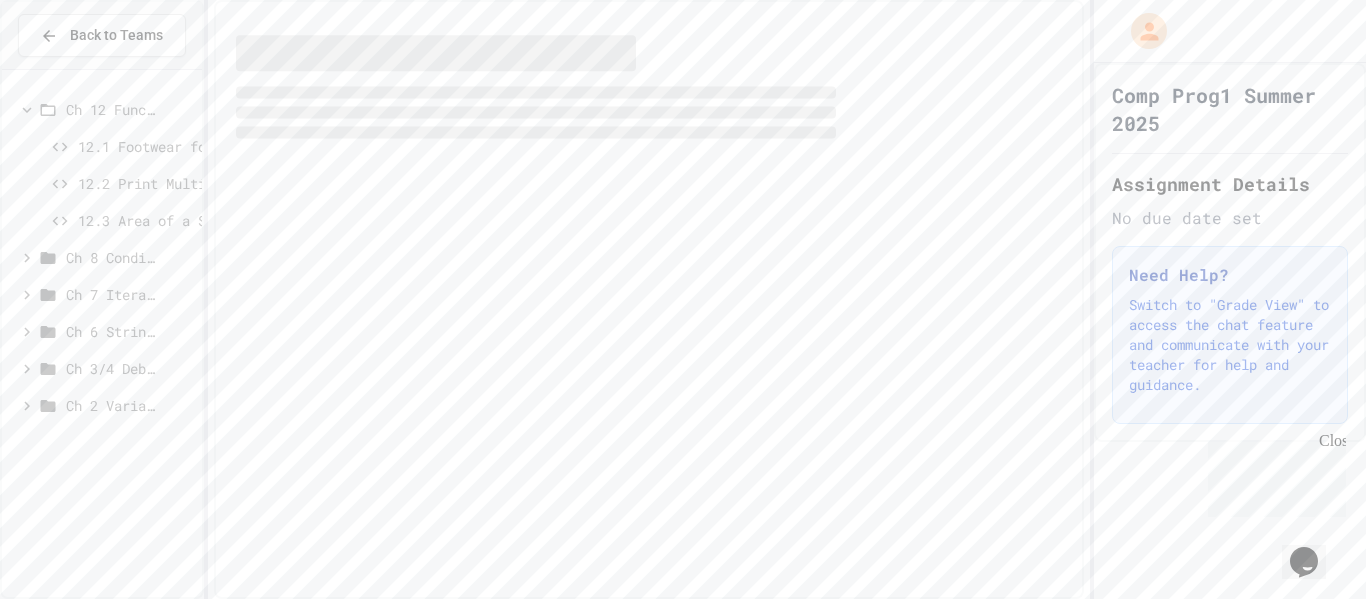 click on "Back to Teams" at bounding box center (101, 35) 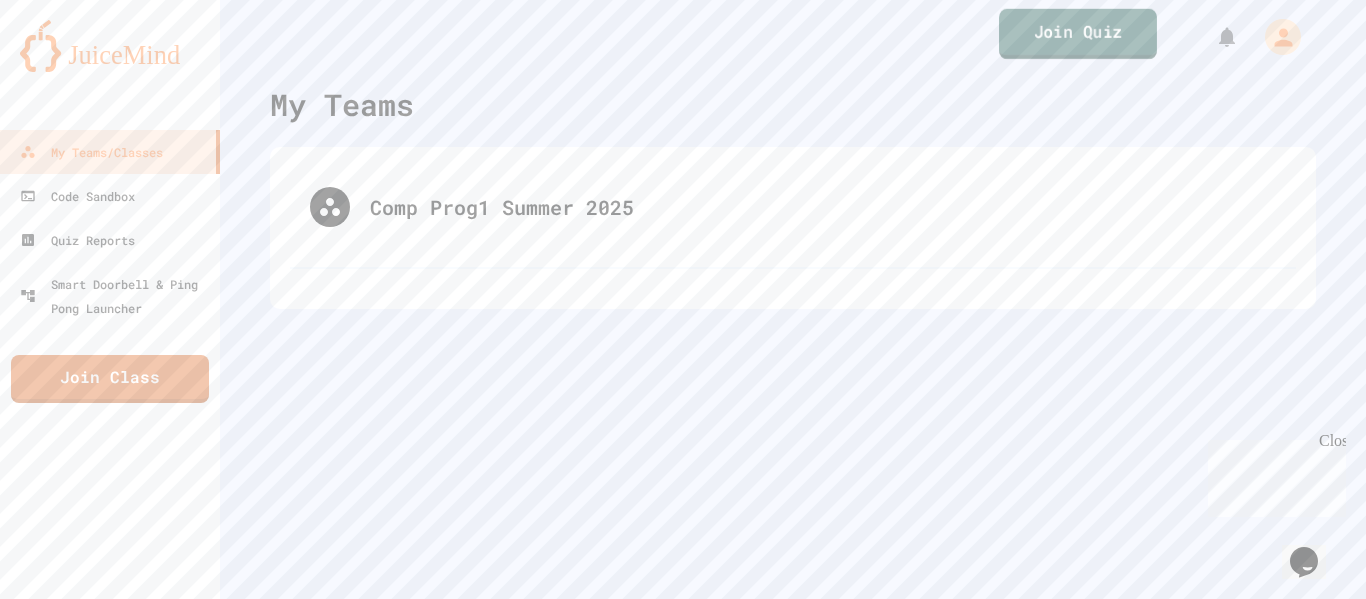 click on "Join Quiz" at bounding box center (1078, 34) 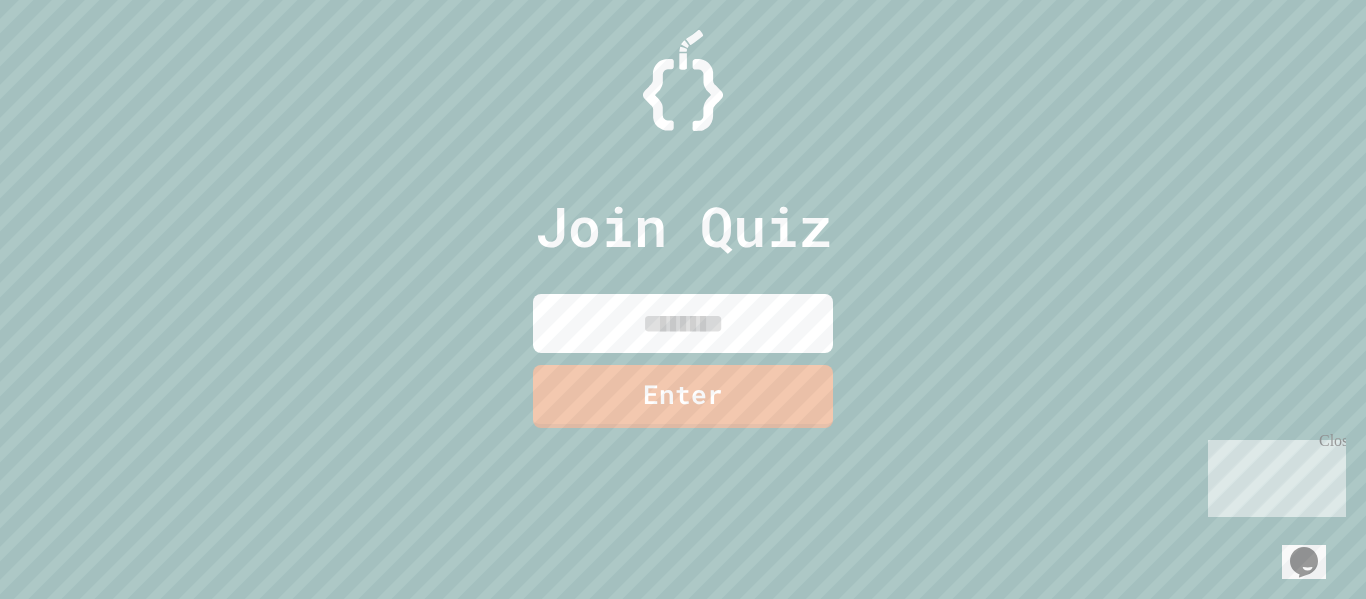 click at bounding box center [683, 323] 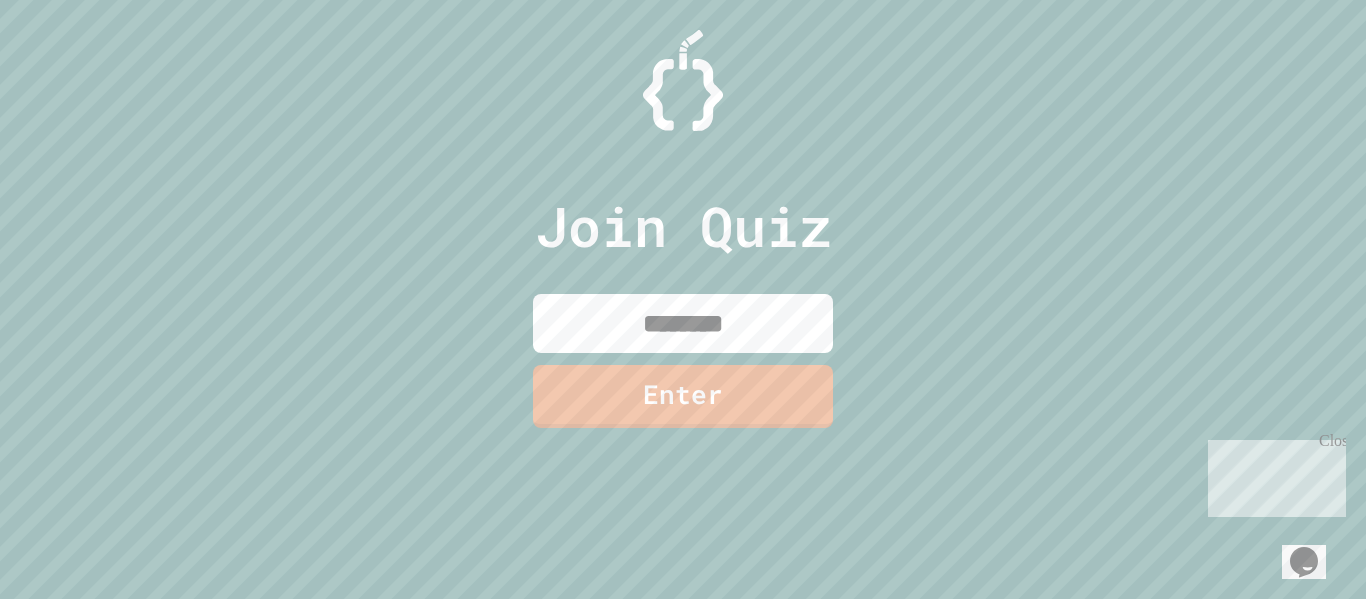 type on "********" 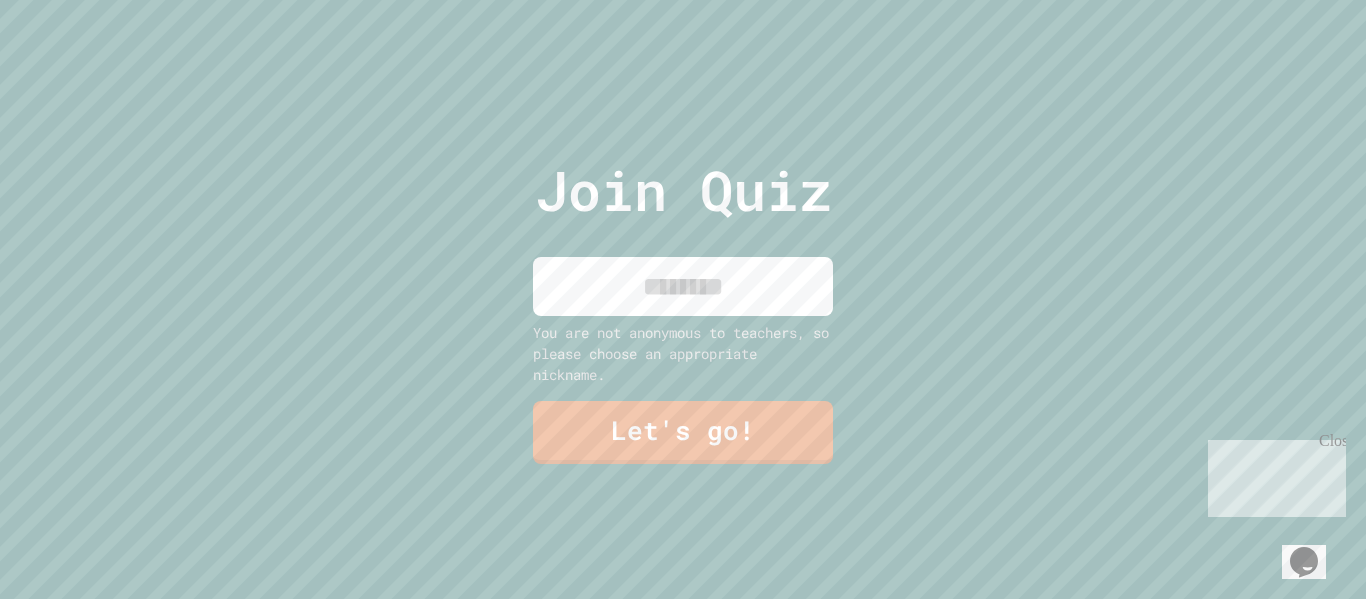 click on "You are not anonymous to teachers, so please choose an appropriate nickname." at bounding box center (683, 353) 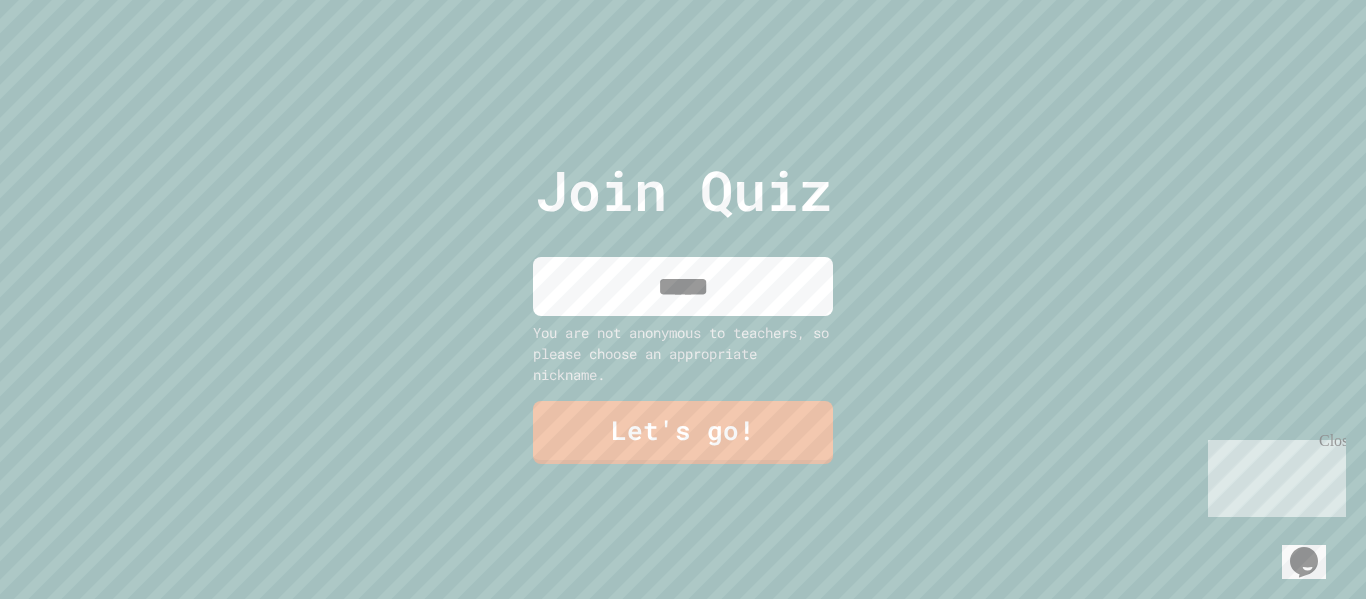 type on "*****" 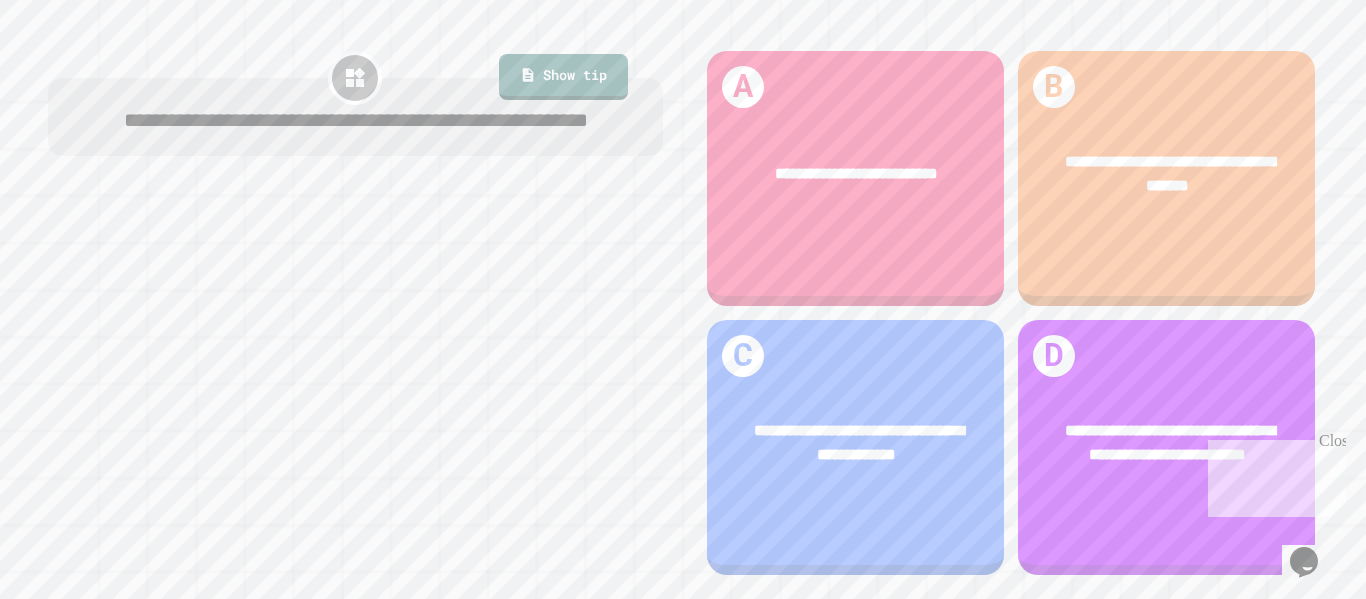 click on "Close" at bounding box center [1331, 444] 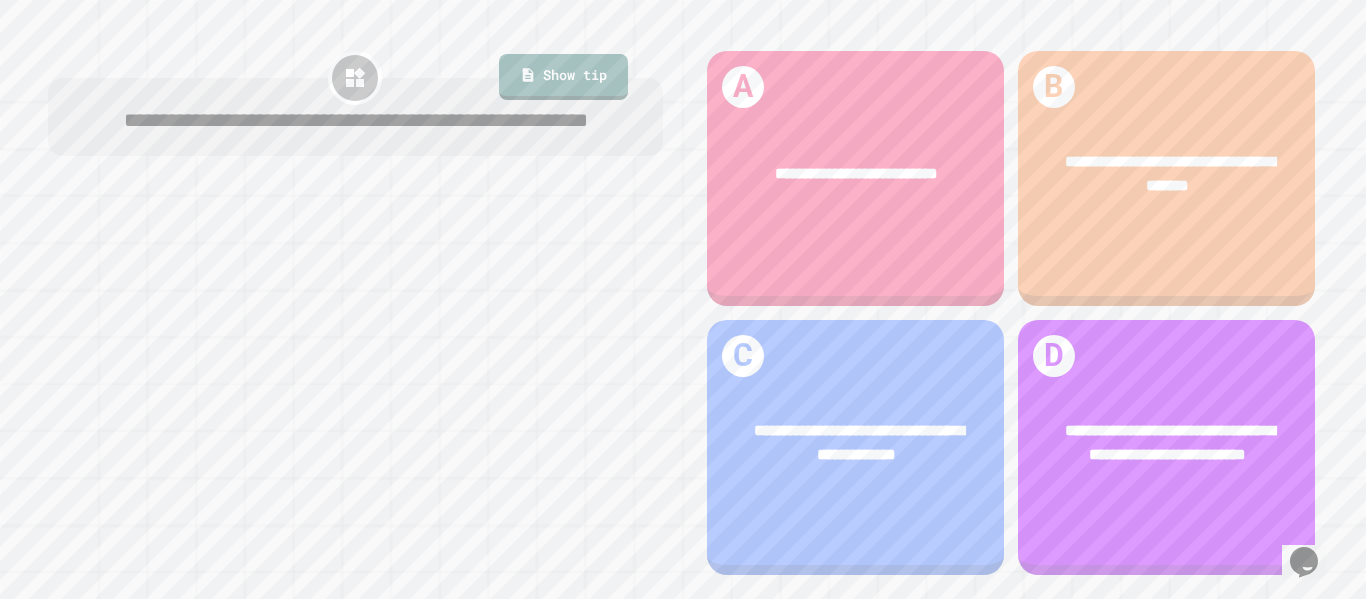 click on "**********" at bounding box center (855, 442) 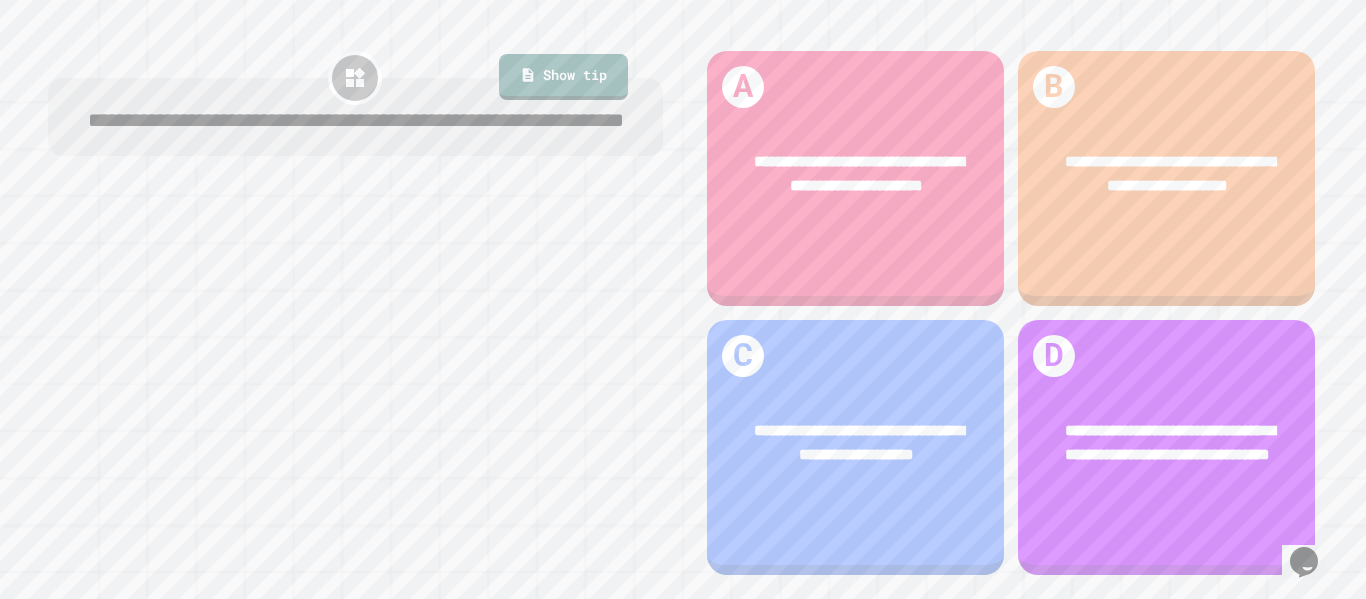 click on "**********" at bounding box center [855, 178] 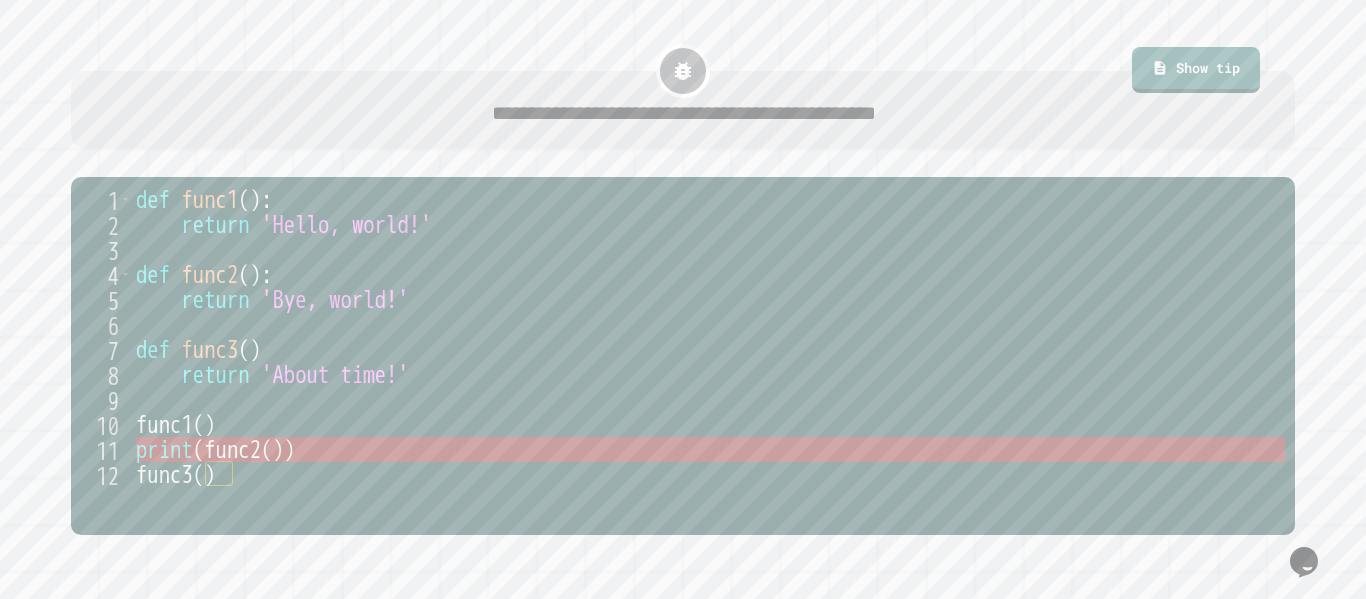 click on "print ( func2 ( ))" at bounding box center [500136, 449] 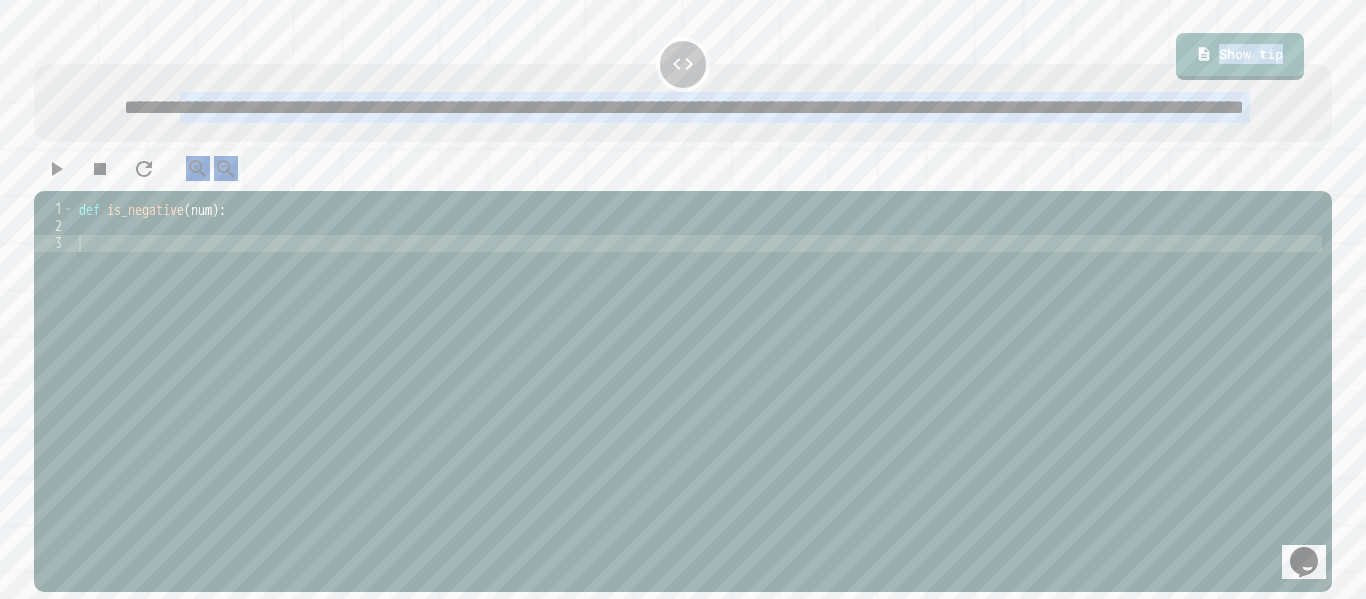 drag, startPoint x: 347, startPoint y: 187, endPoint x: 170, endPoint y: 99, distance: 197.66891 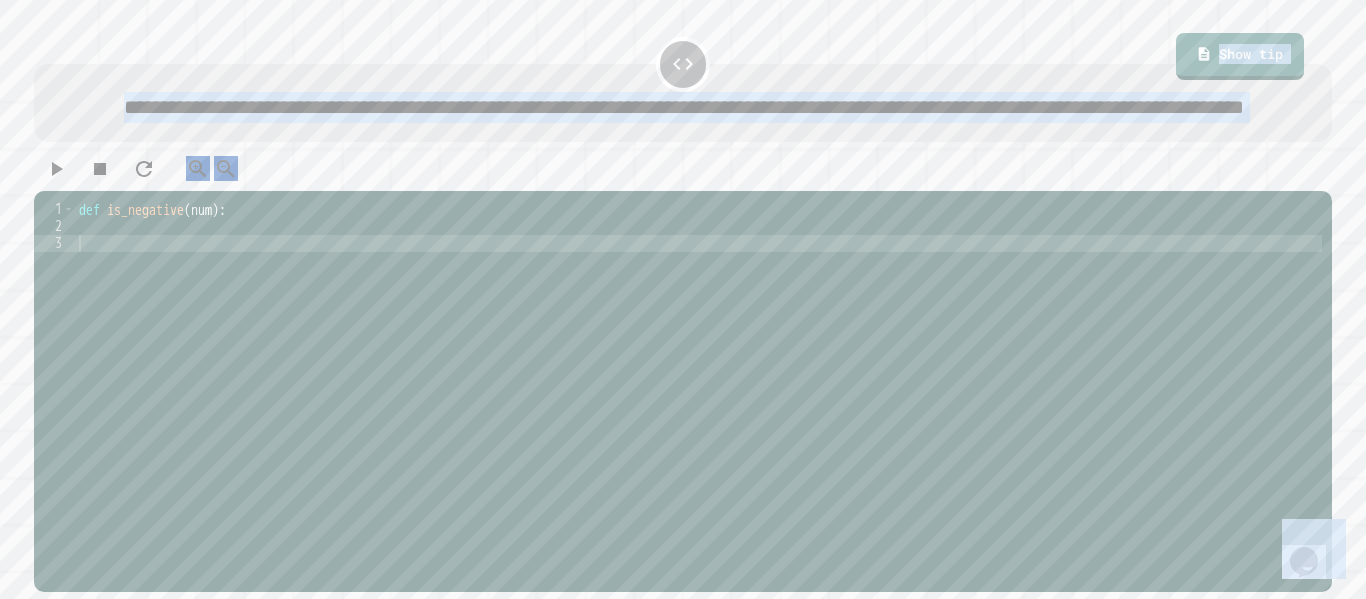 drag, startPoint x: 93, startPoint y: 106, endPoint x: 257, endPoint y: 267, distance: 229.81949 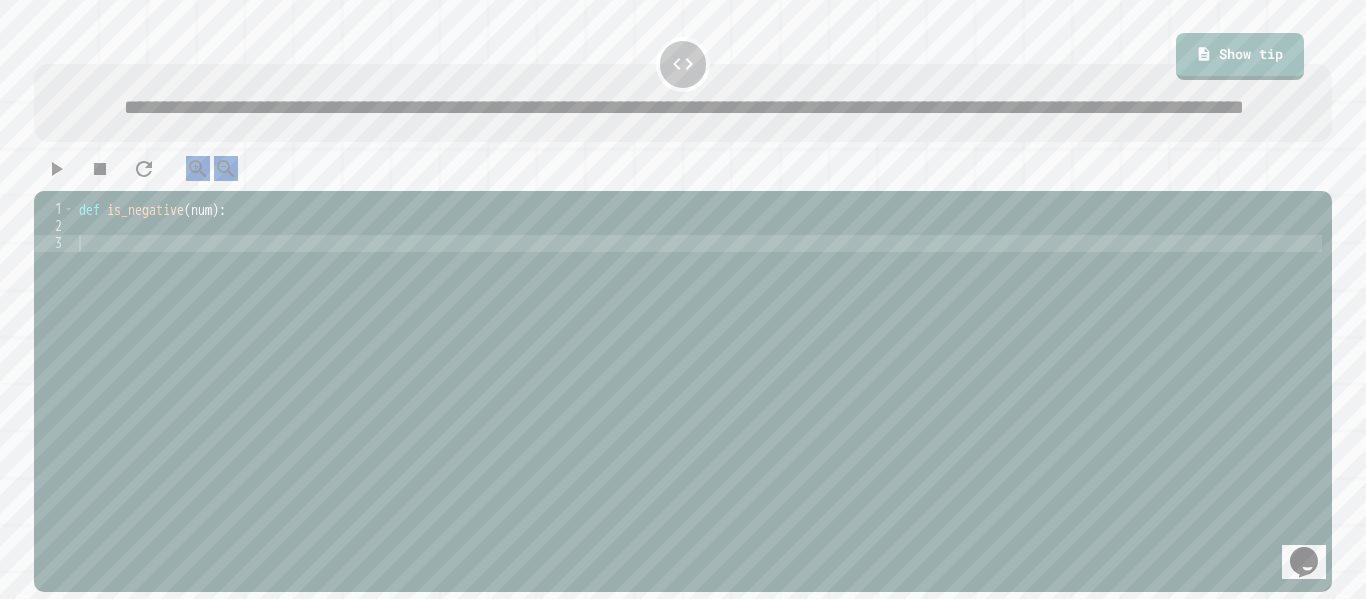 click on "def   is_negative ( num ) :" at bounding box center [698, 371] 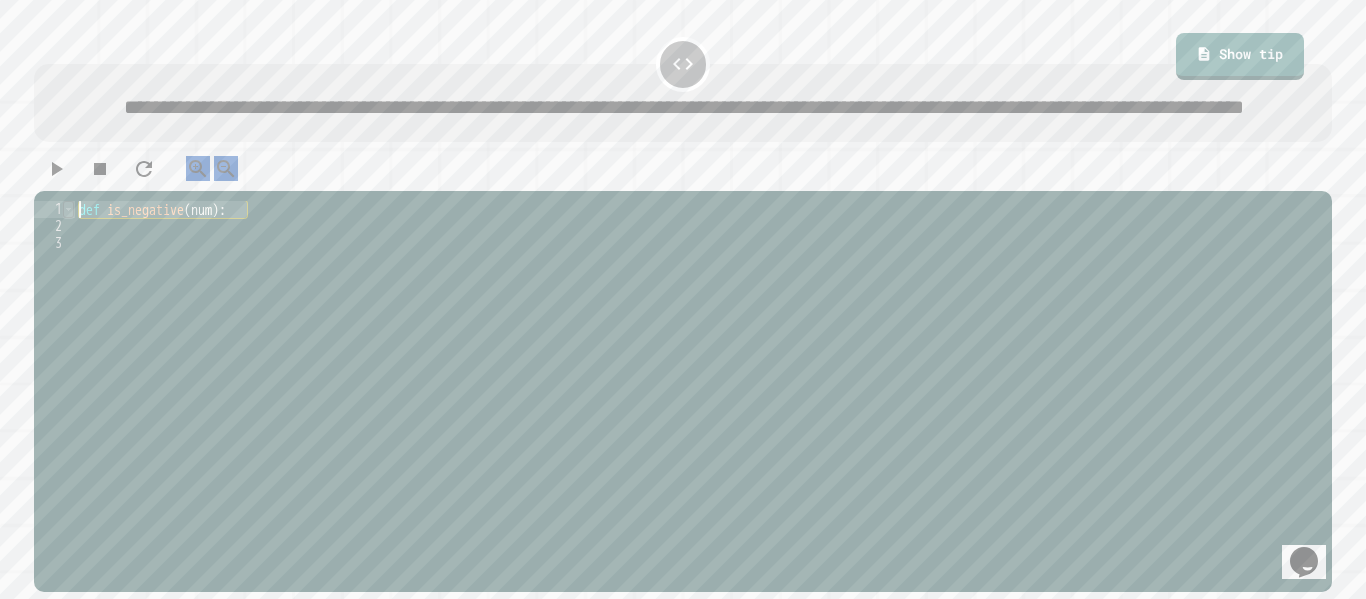 drag, startPoint x: 265, startPoint y: 265, endPoint x: 67, endPoint y: 251, distance: 198.49434 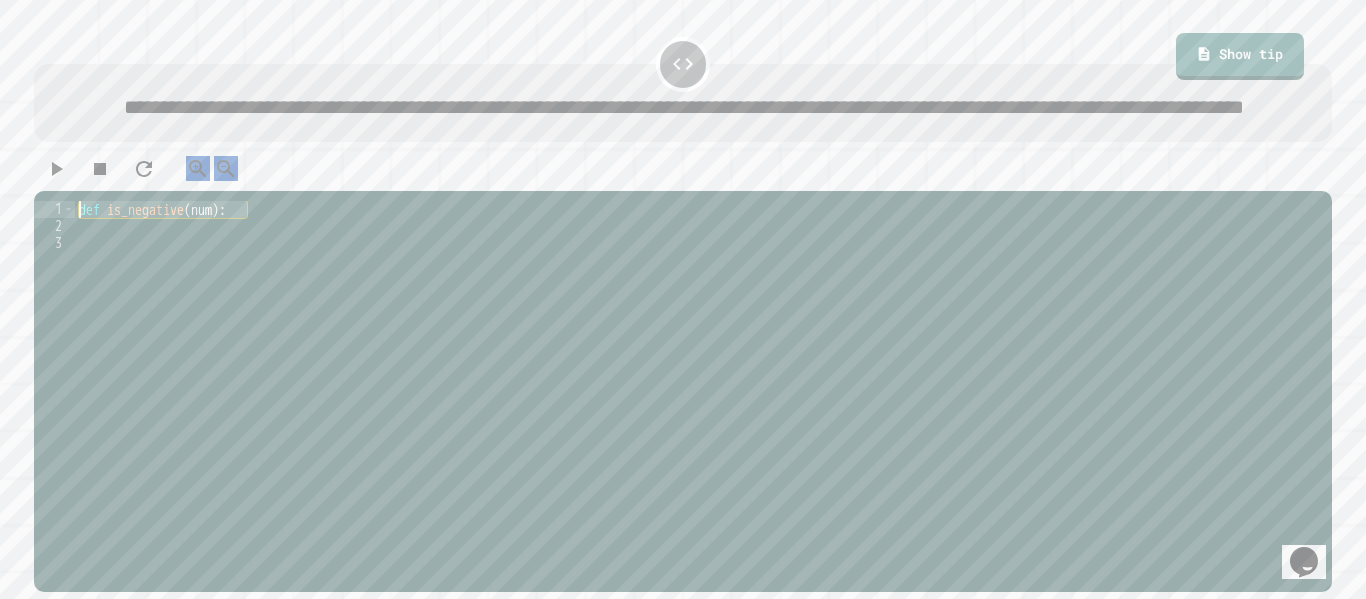 click on "def   is_negative ( num ) :" at bounding box center [698, 371] 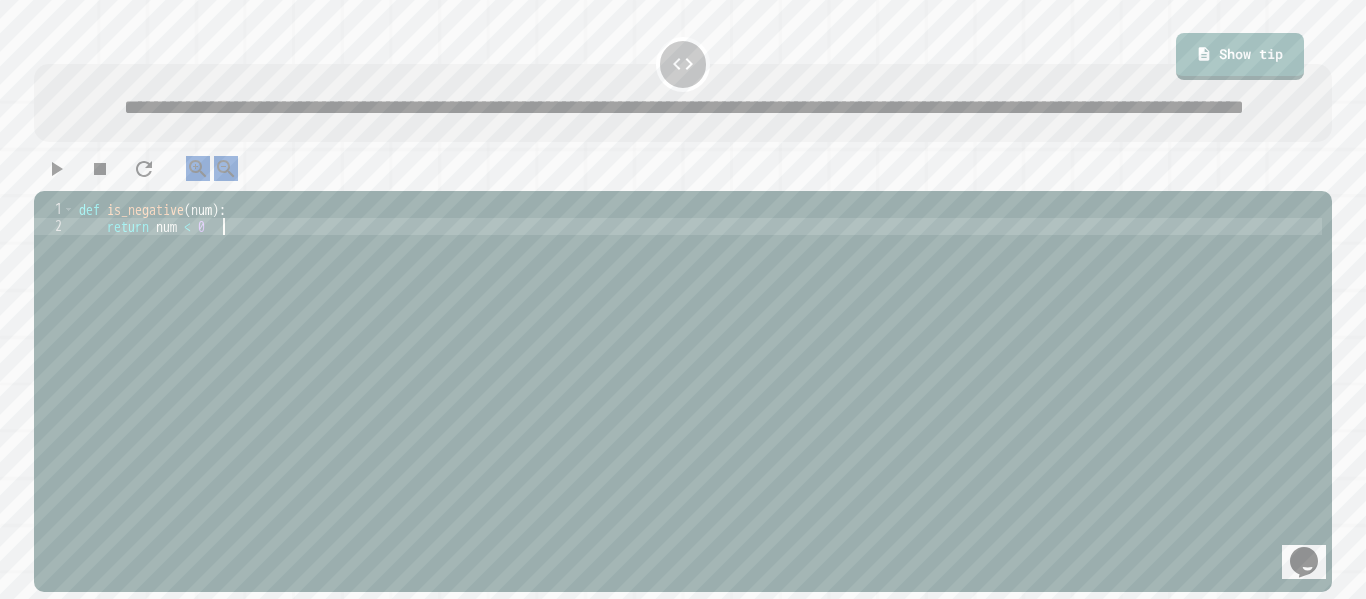 scroll, scrollTop: 0, scrollLeft: 17, axis: horizontal 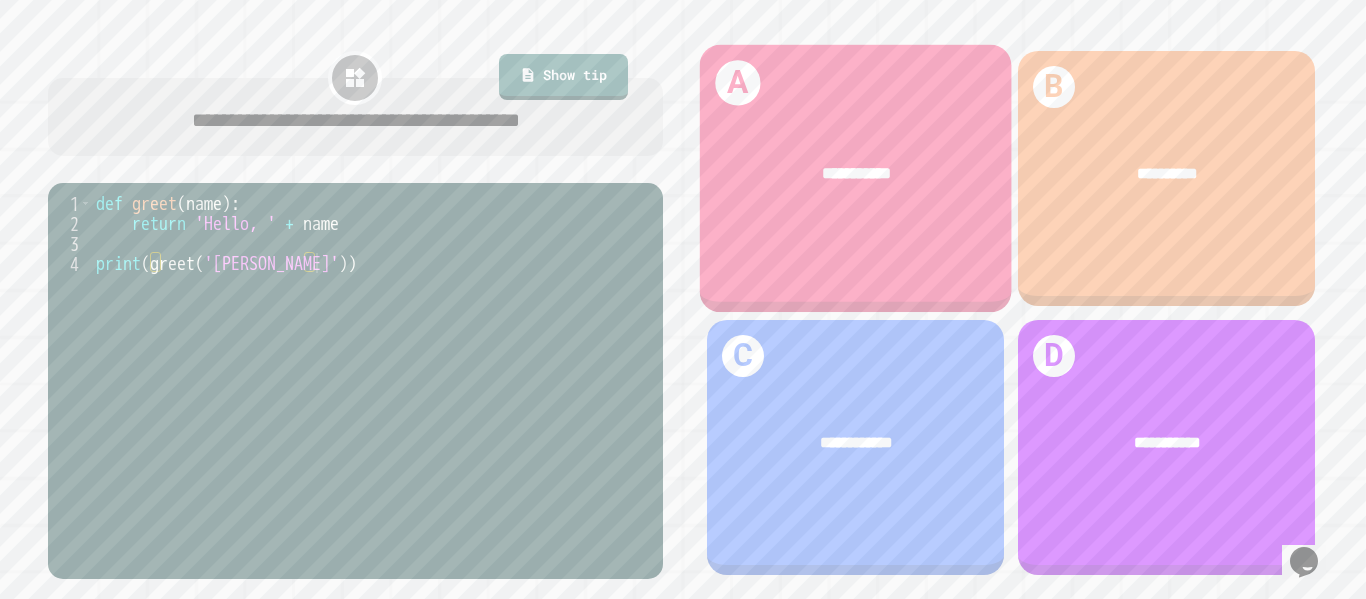 click on "**********" at bounding box center [855, 179] 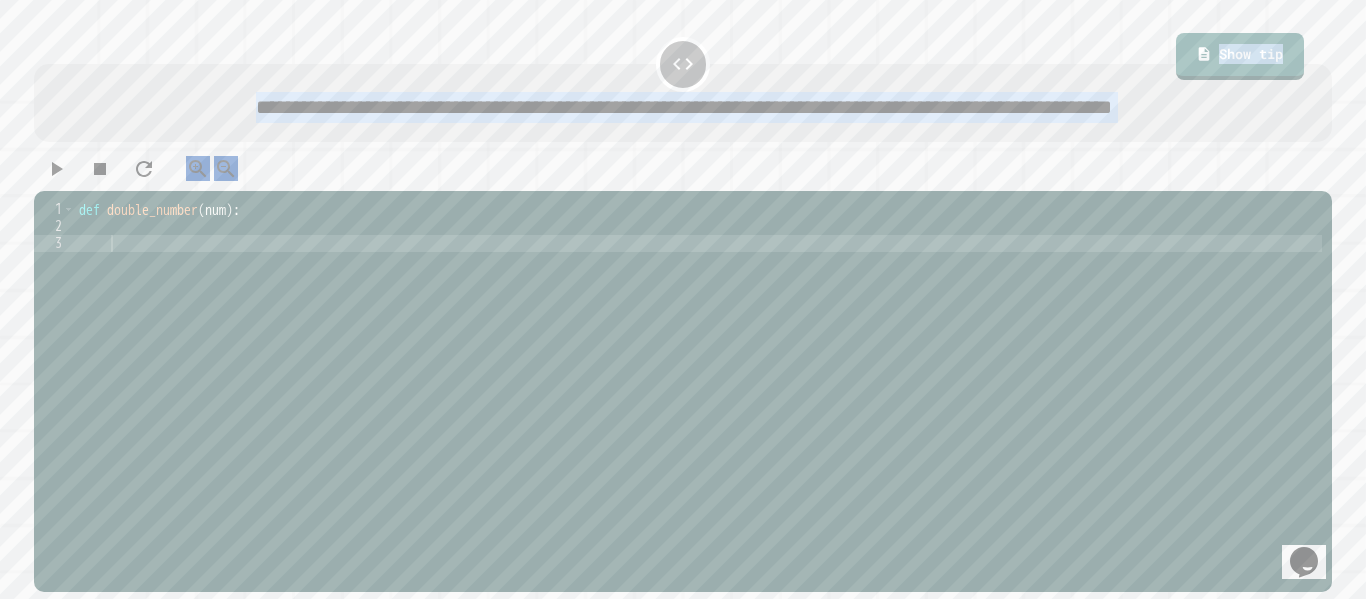 drag, startPoint x: 61, startPoint y: 103, endPoint x: 706, endPoint y: 225, distance: 656.4366 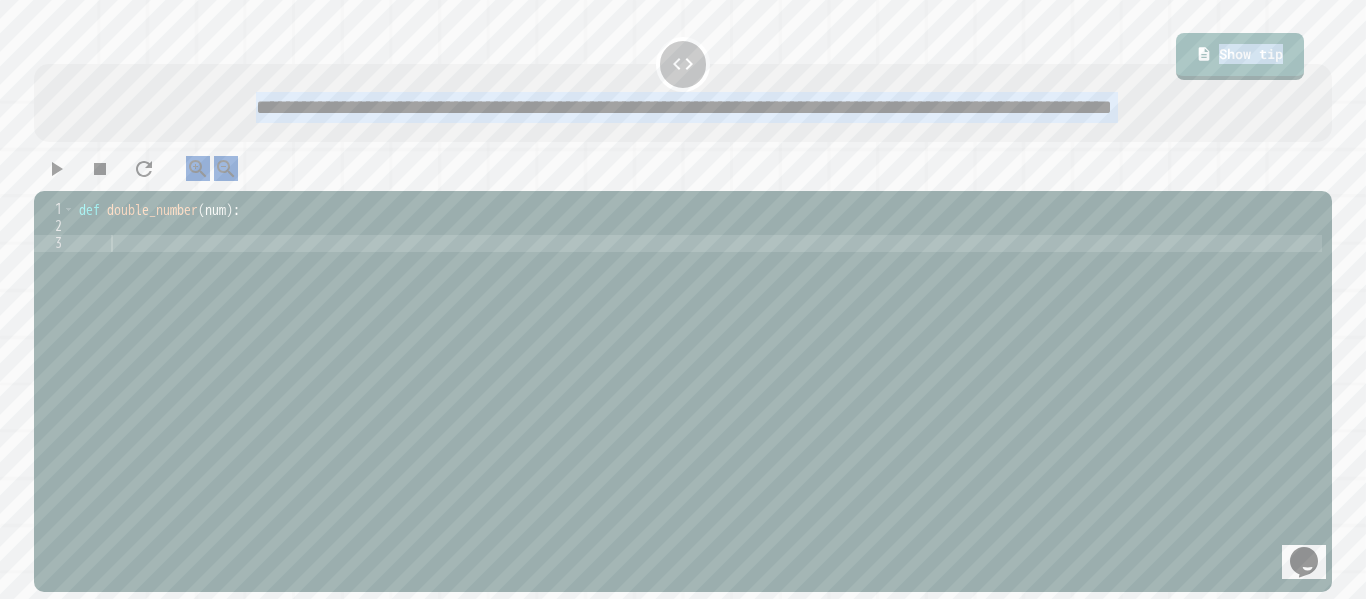 copy on "**********" 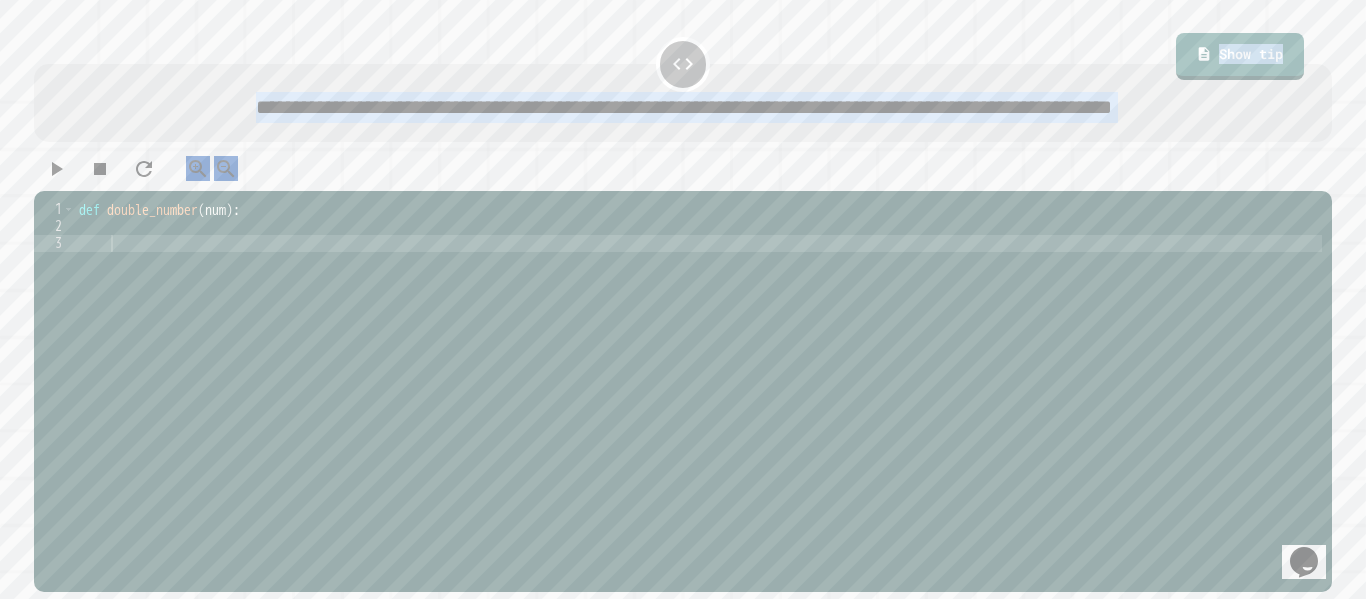click at bounding box center (683, 173) 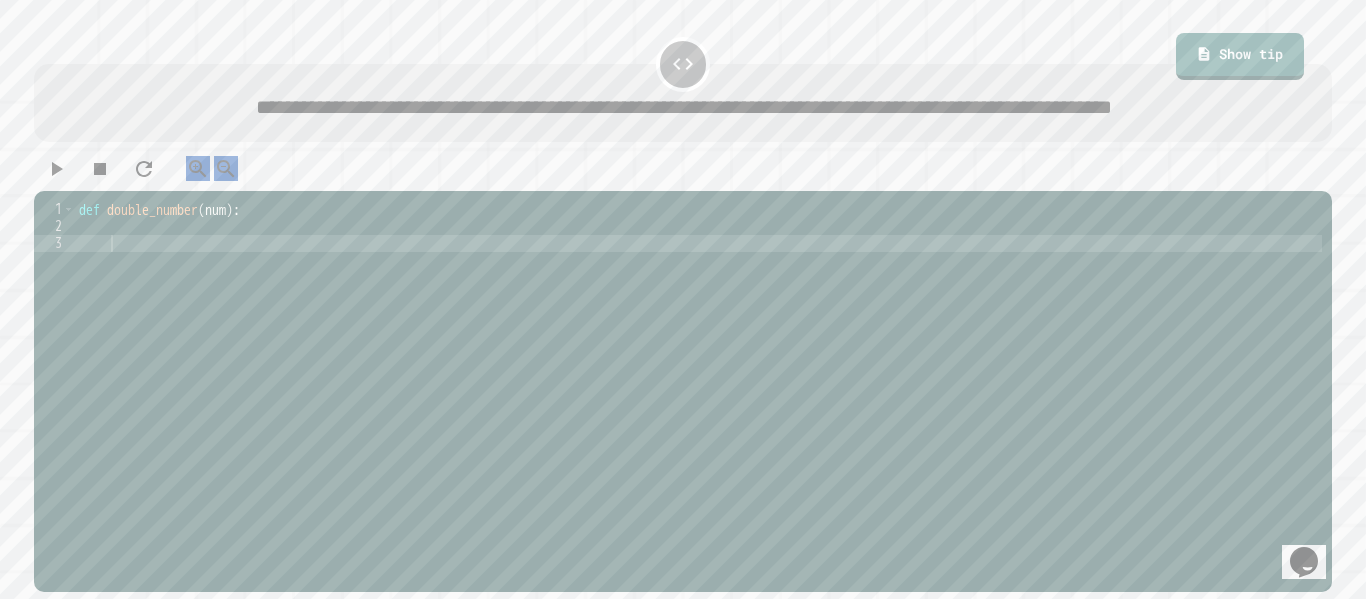 click on "def   double_number ( num ) :" at bounding box center (698, 371) 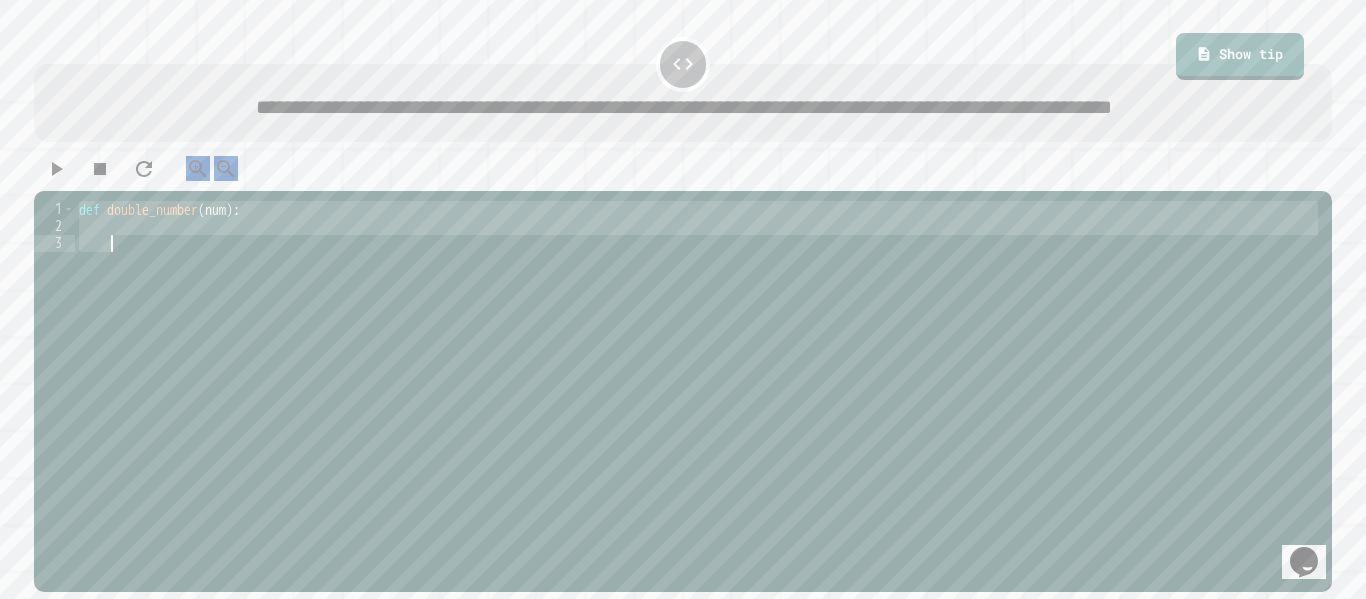 click on "def   double_number ( num ) :" at bounding box center [698, 354] 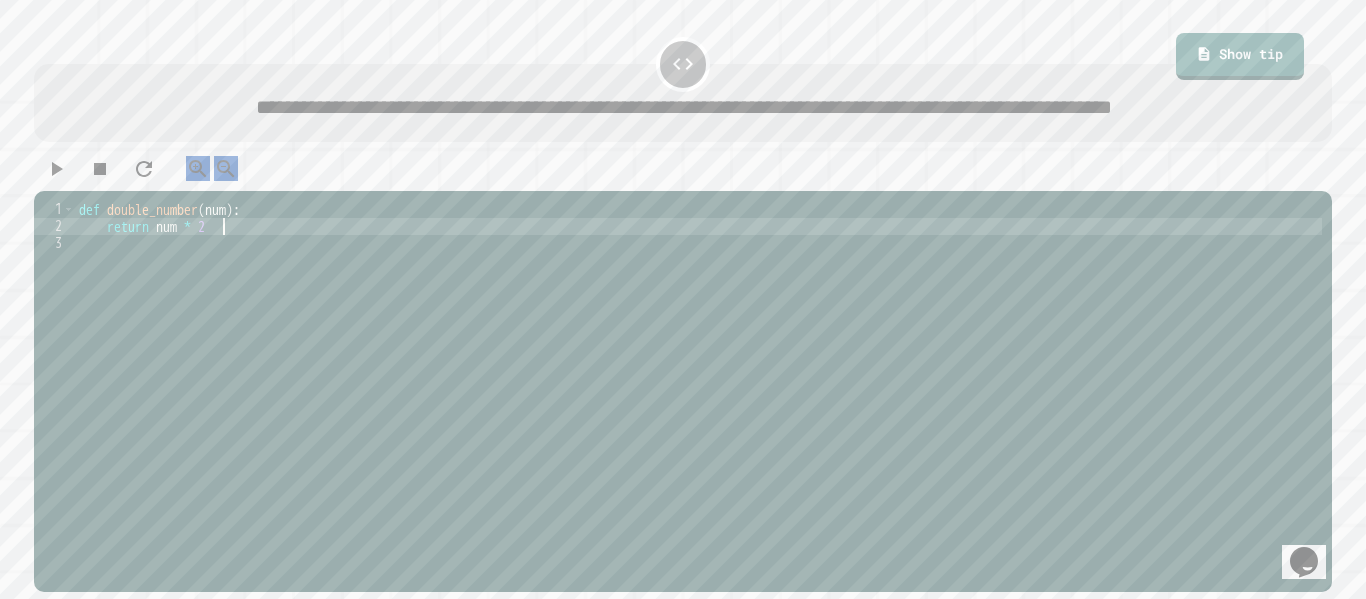scroll, scrollTop: 0, scrollLeft: 17, axis: horizontal 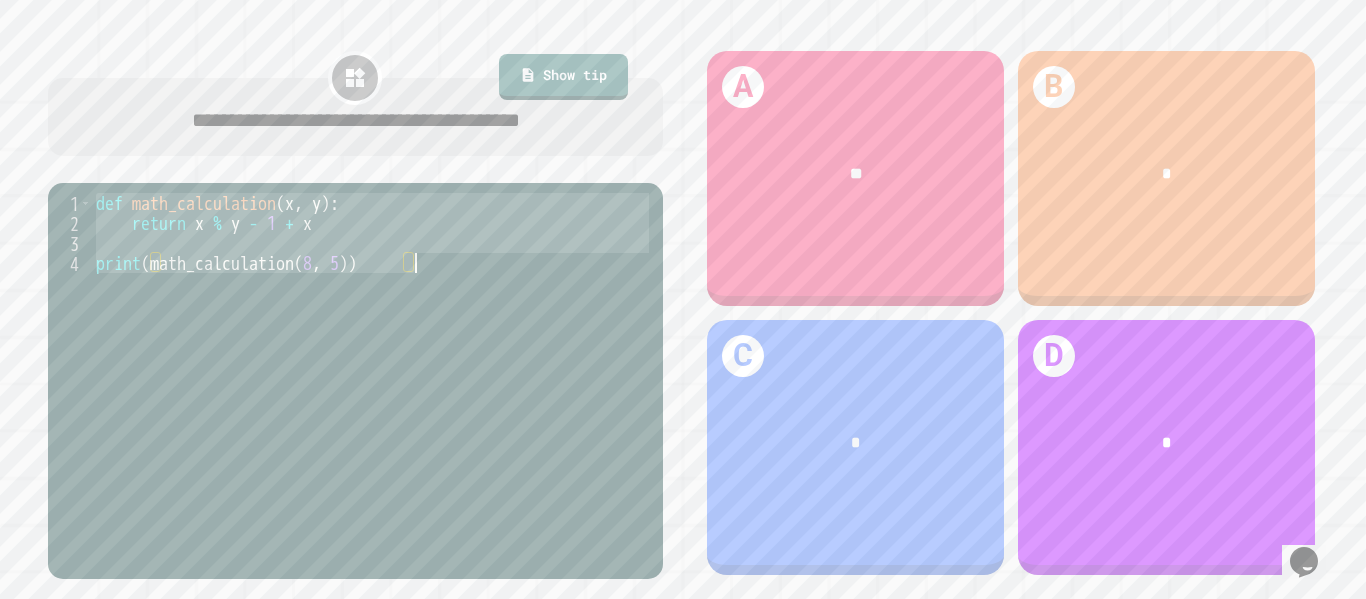 drag, startPoint x: 96, startPoint y: 200, endPoint x: 449, endPoint y: 291, distance: 364.5408 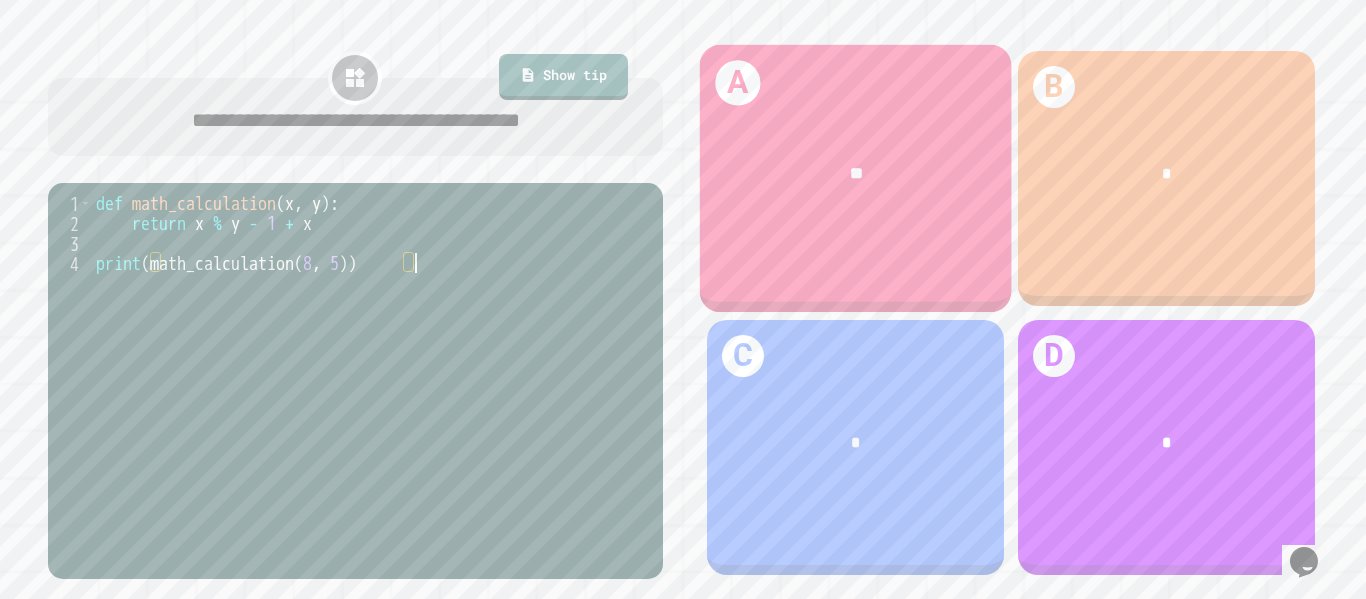 click on "A **" at bounding box center (855, 179) 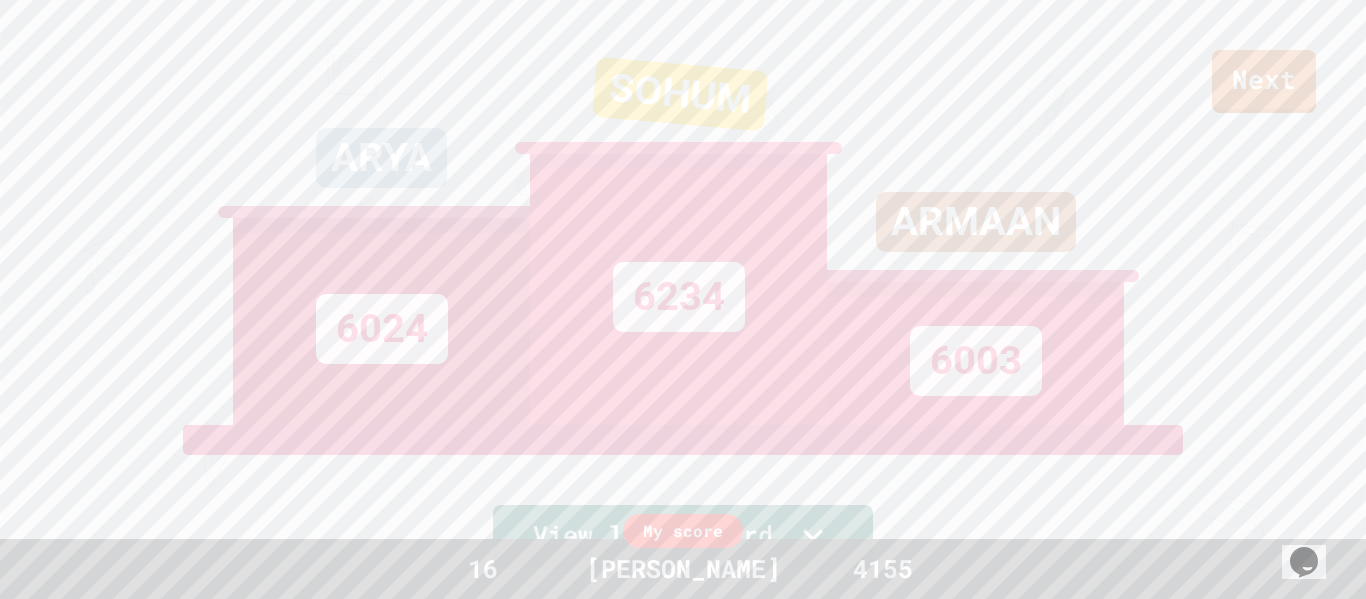 click on "Next" at bounding box center (1264, 81) 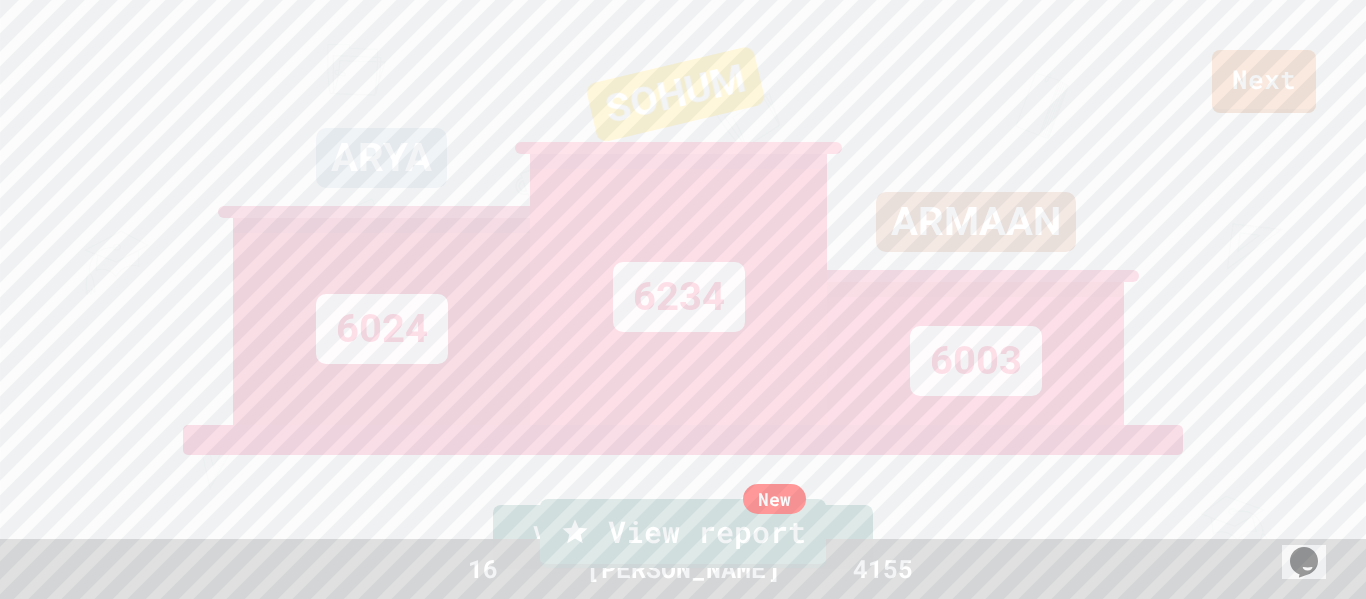 click on "Exit" at bounding box center (1260, 650) 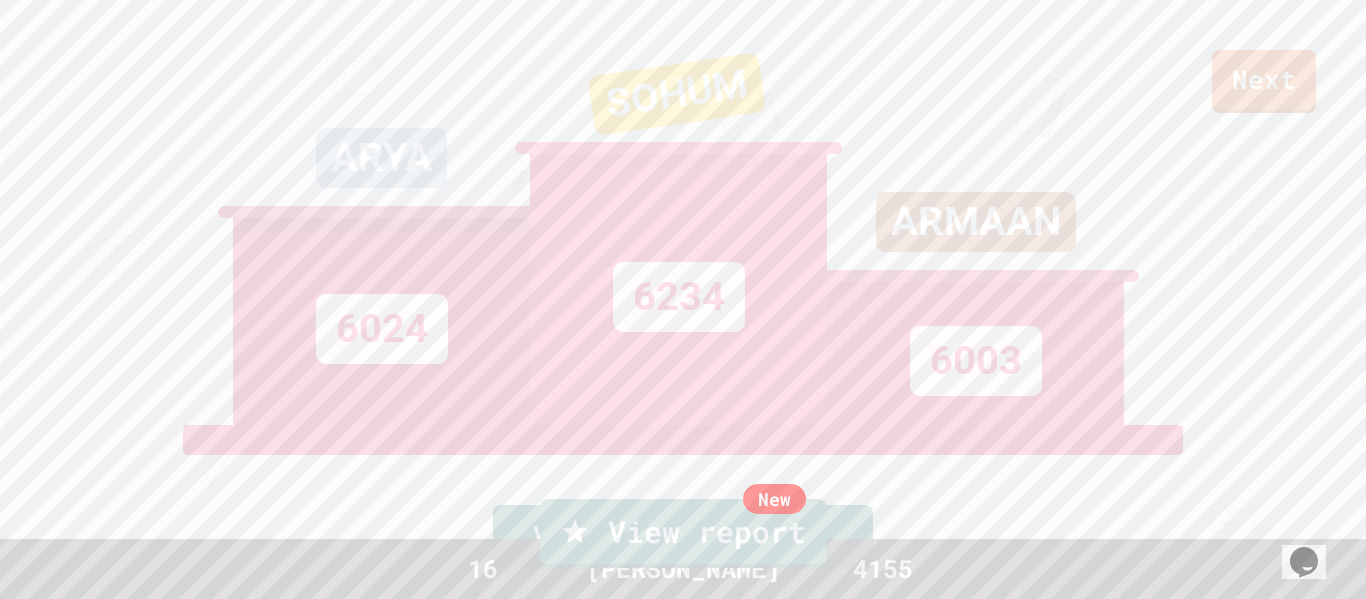 click on "Survey! Did you run into any issues or glitches when doing the quiz? Yes No Submit" at bounding box center [683, 2581] 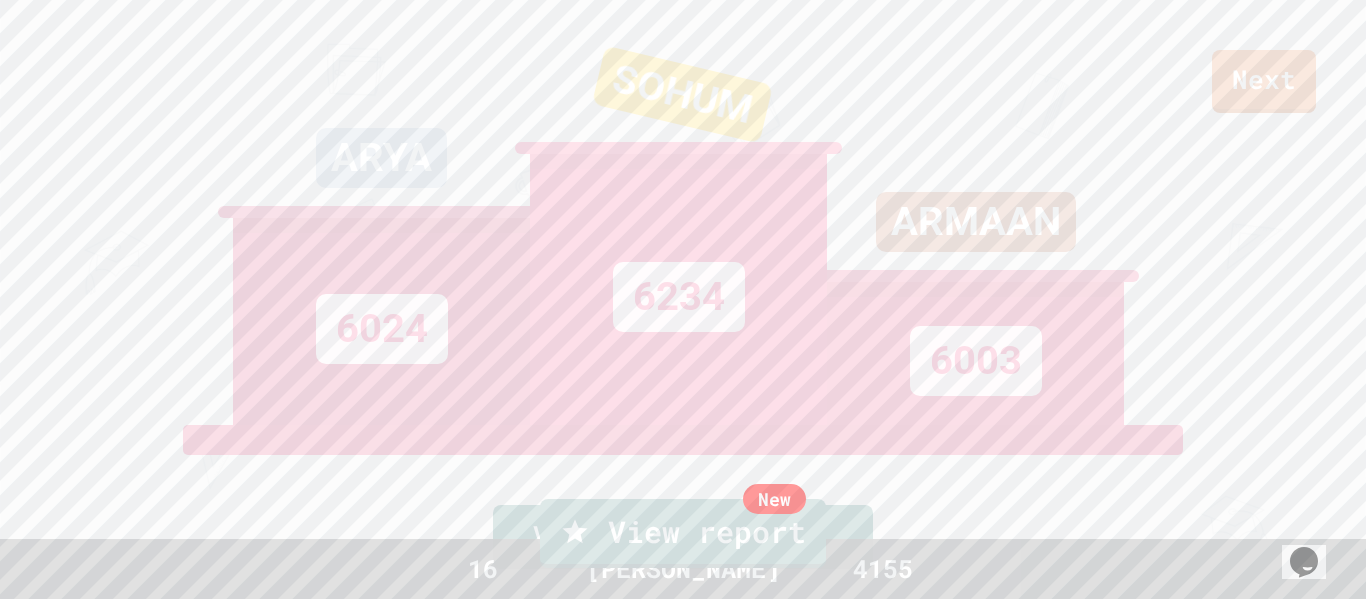 click at bounding box center (998, 1170) 